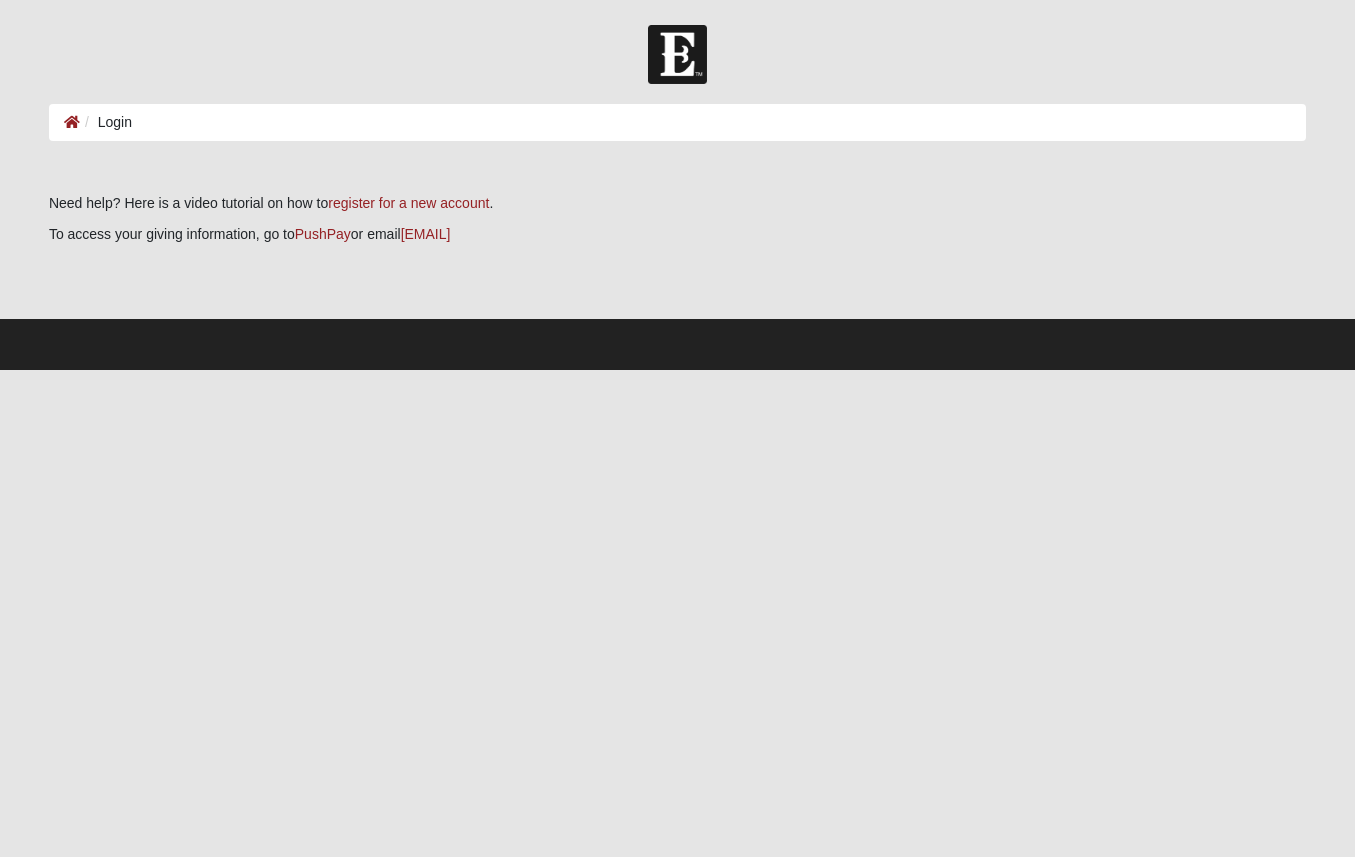 scroll, scrollTop: 0, scrollLeft: 0, axis: both 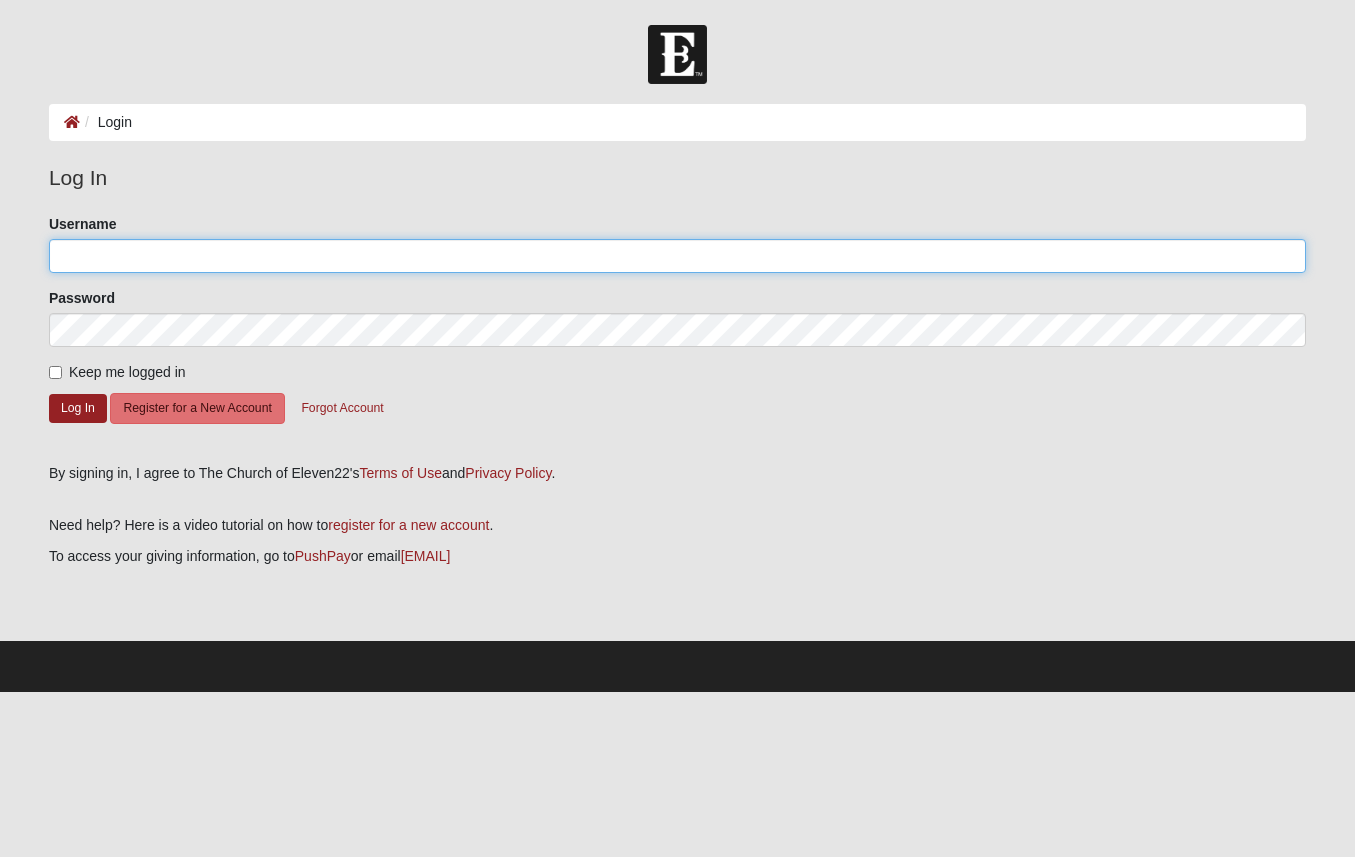 type on "[NAME]" 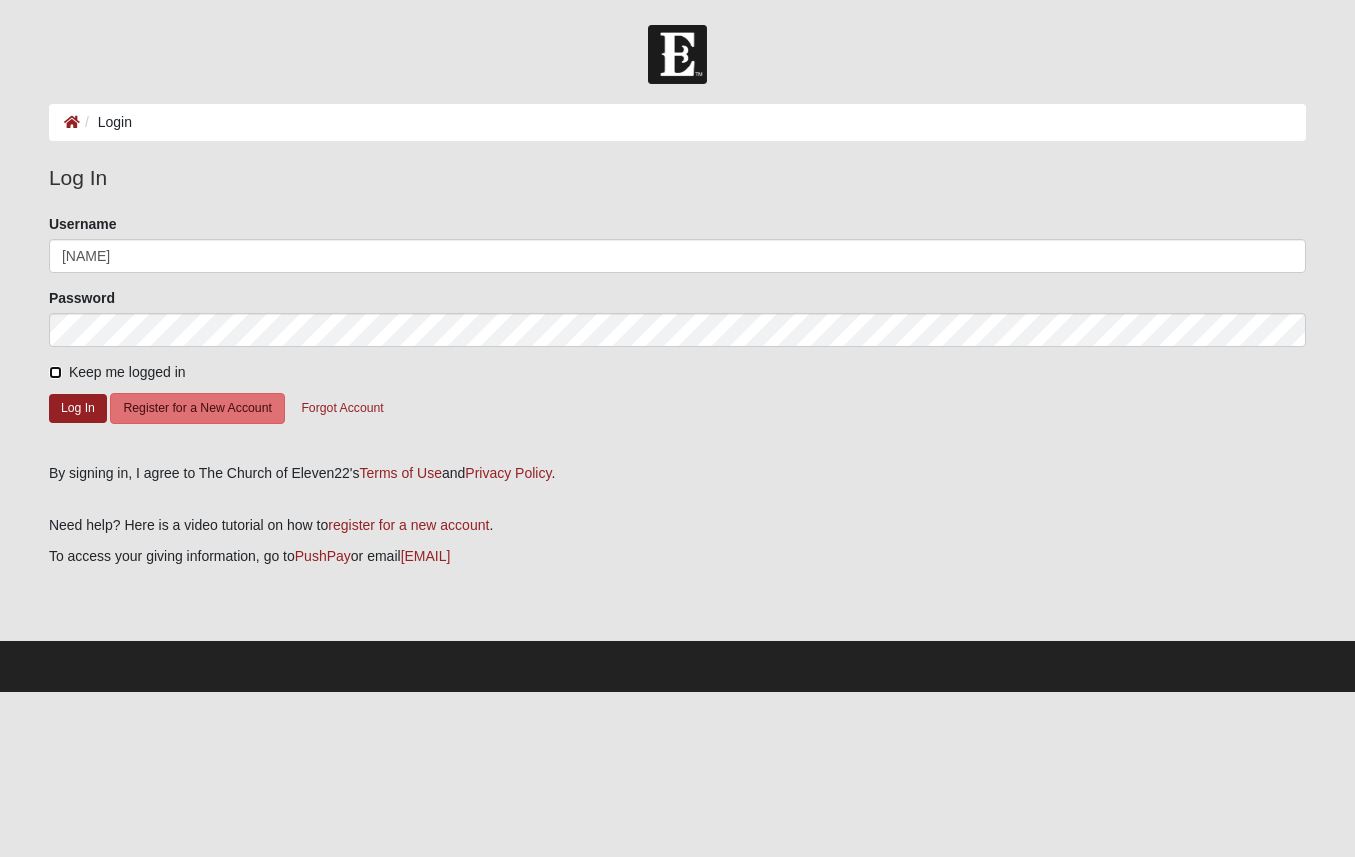 click on "Keep me logged in" at bounding box center [55, 372] 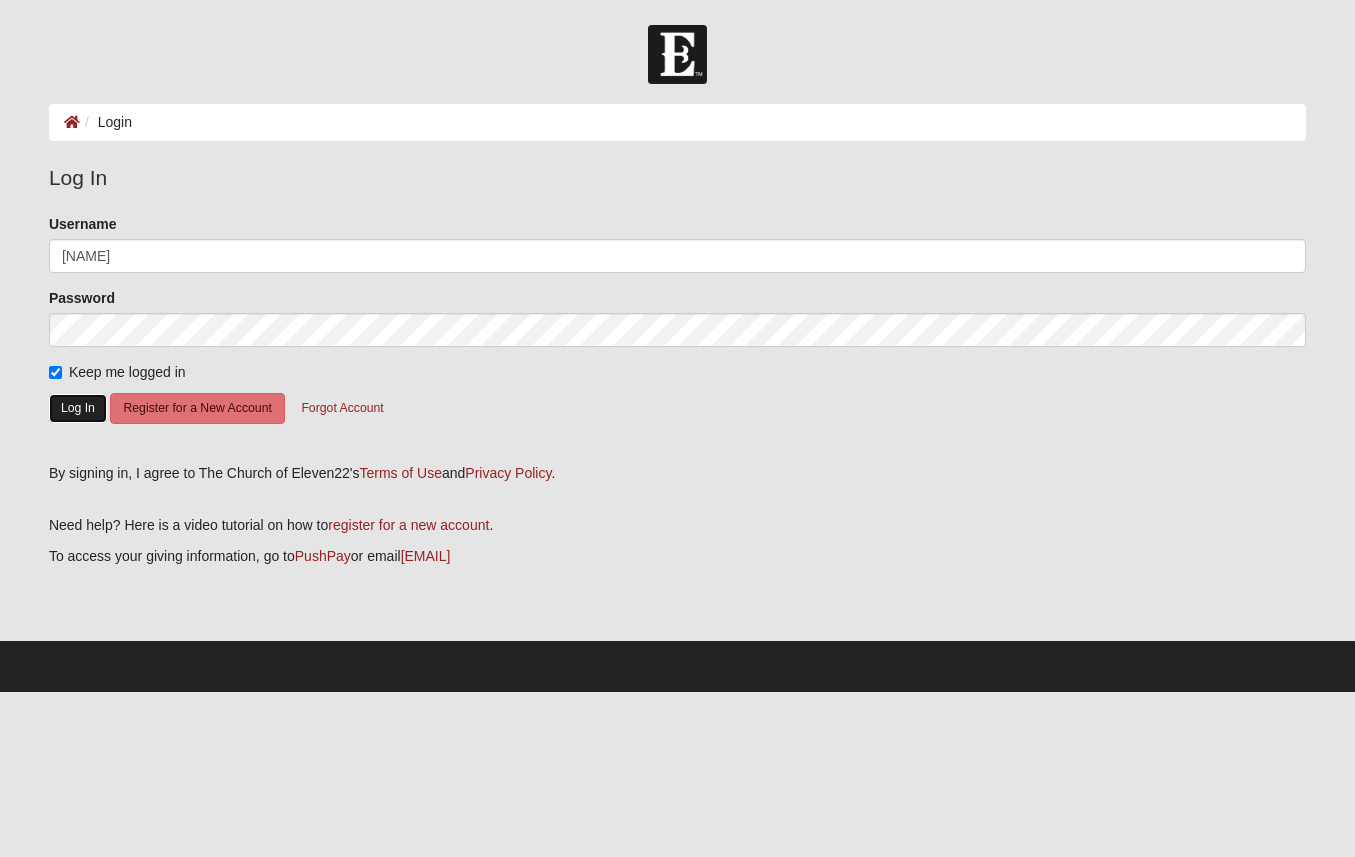 click on "Log In" 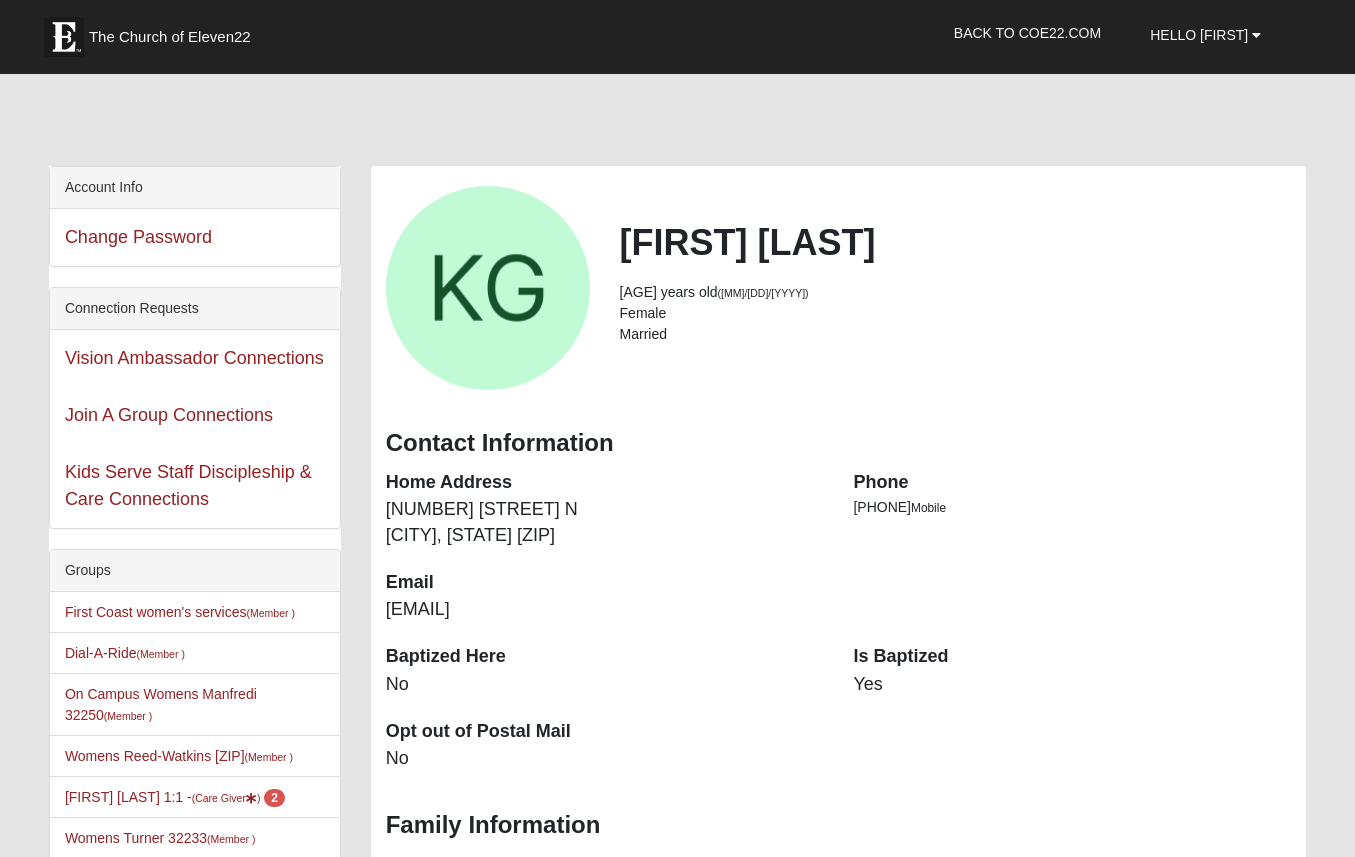 scroll, scrollTop: 0, scrollLeft: 0, axis: both 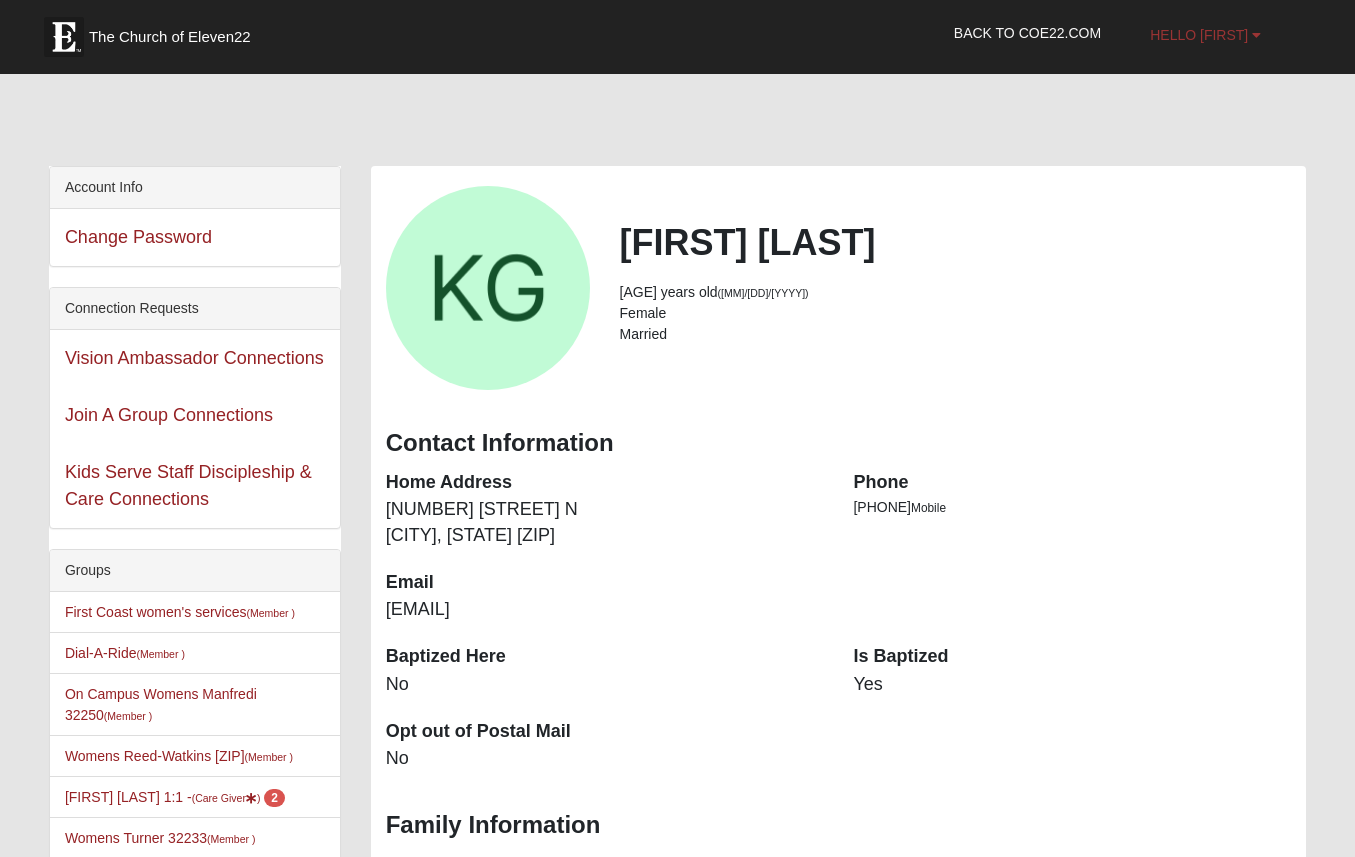 click on "Hello [FIRST]" at bounding box center (1205, 35) 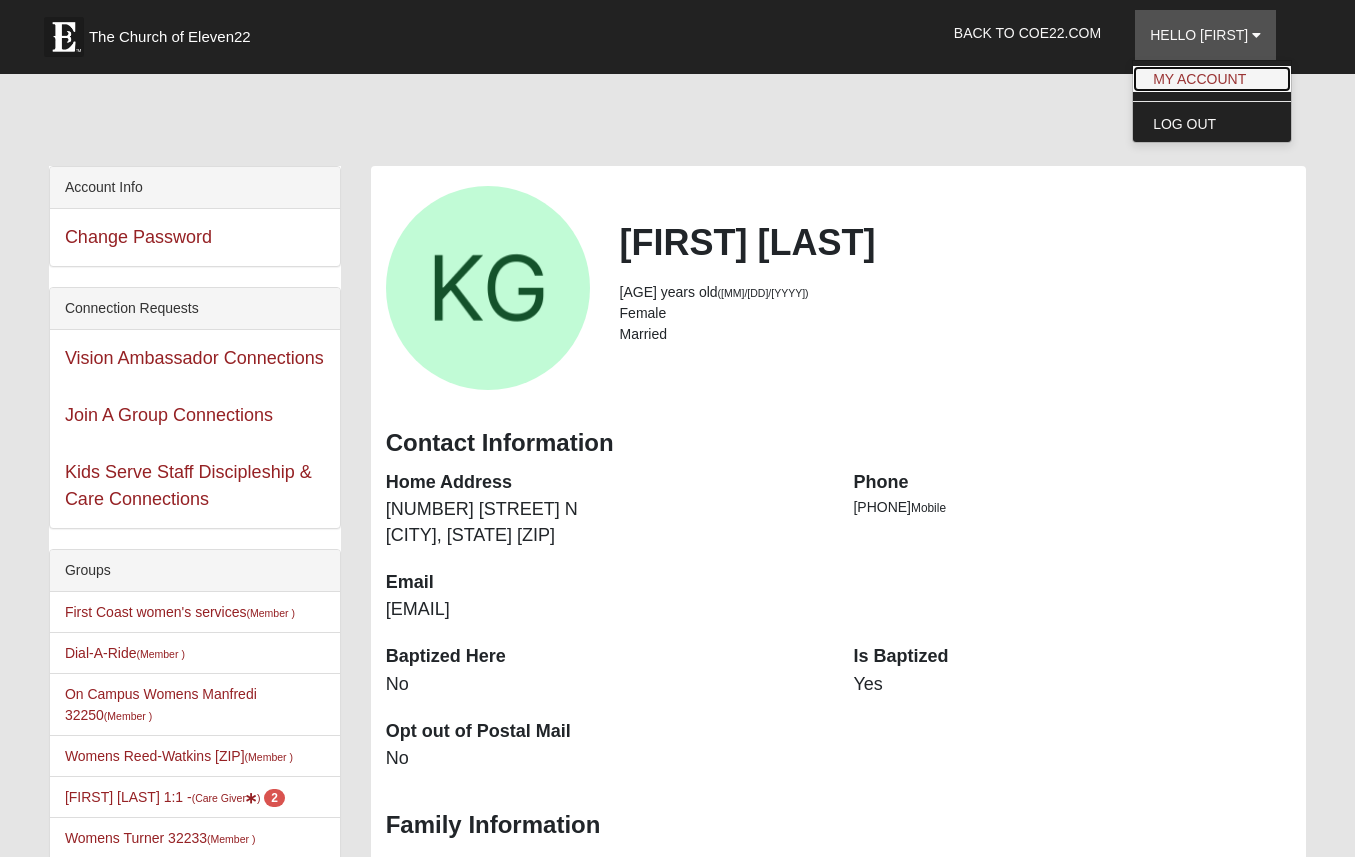 click on "My Account" at bounding box center [1212, 79] 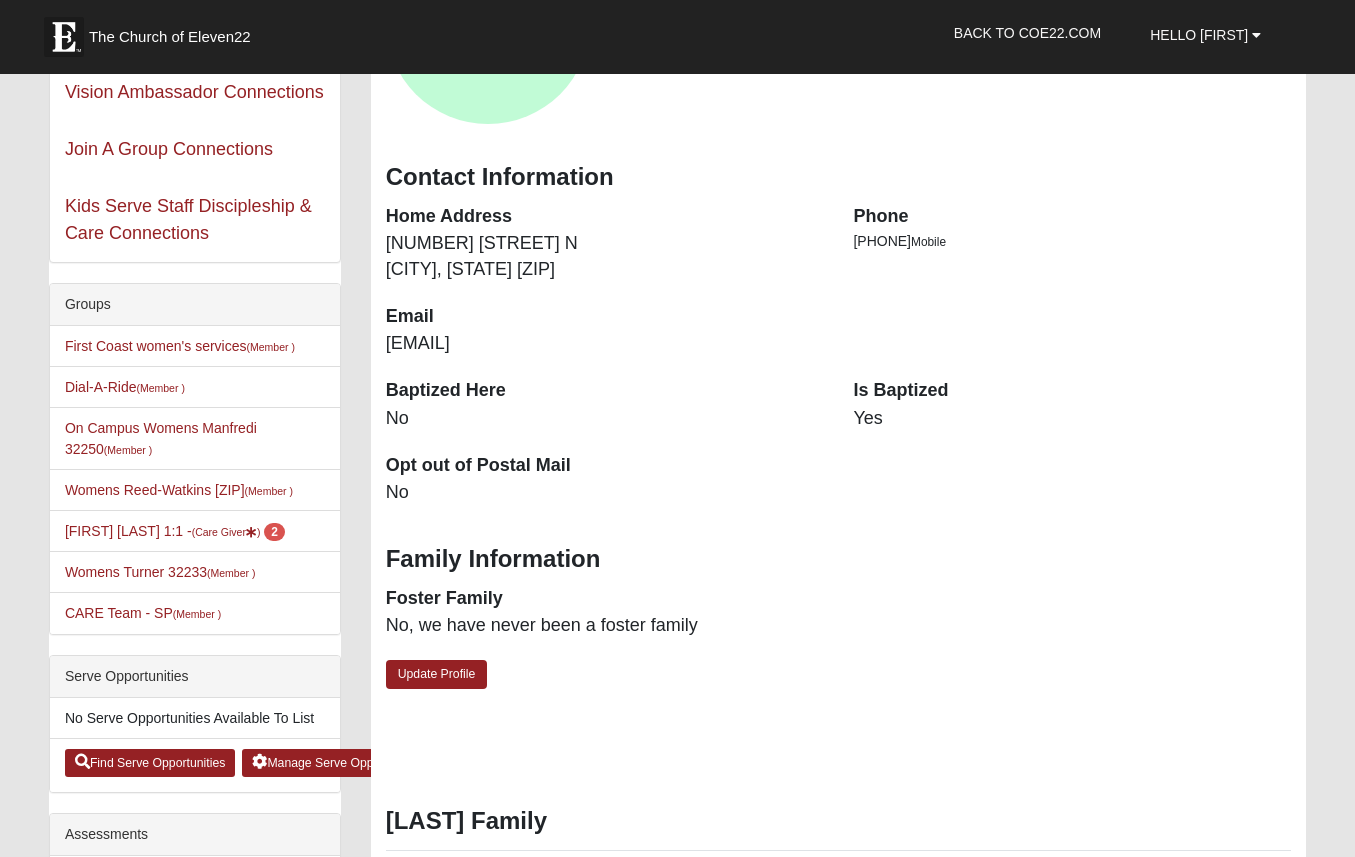 scroll, scrollTop: 316, scrollLeft: 0, axis: vertical 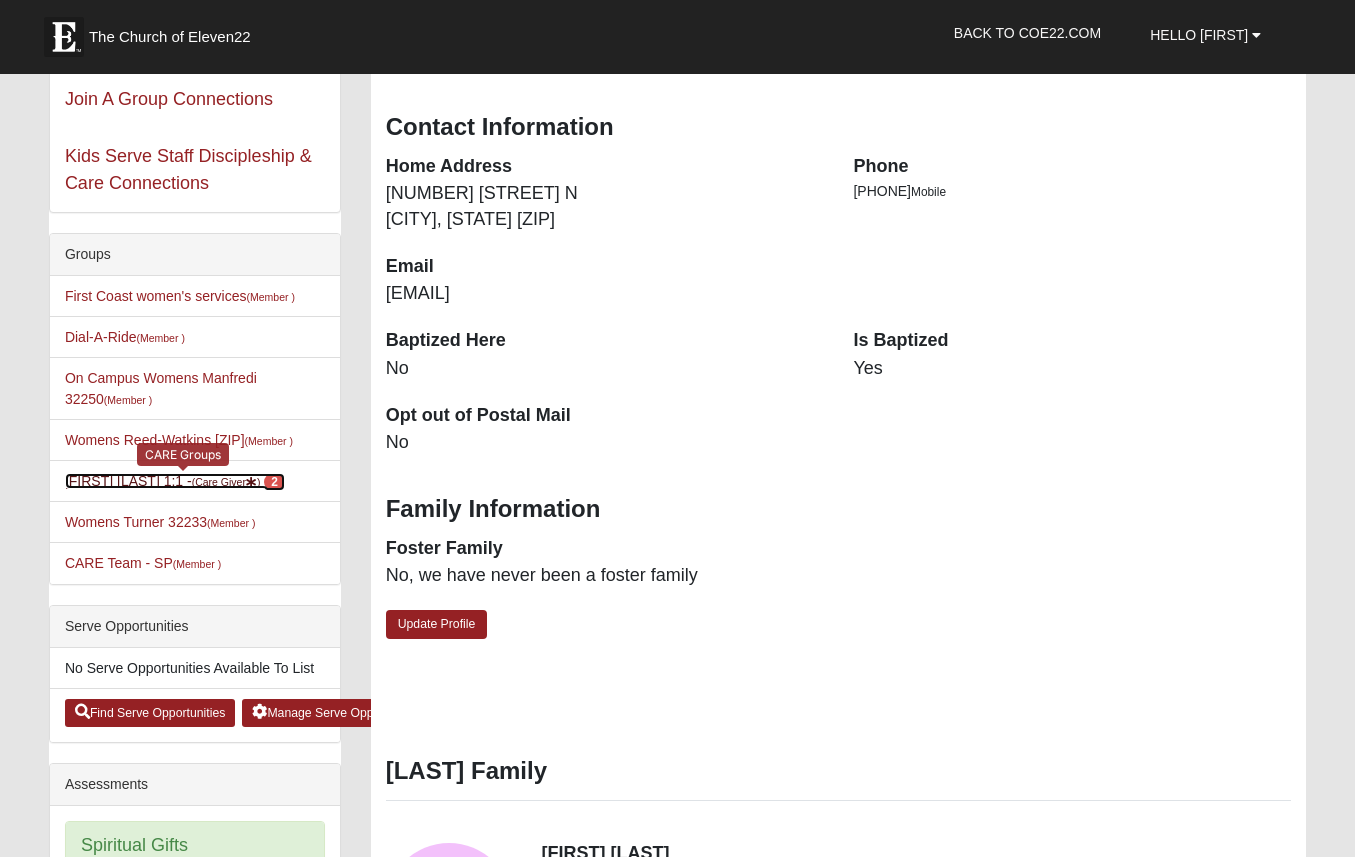 click on "Katherine Gatch 1:1 -  (Care Giver
)
2" at bounding box center (175, 481) 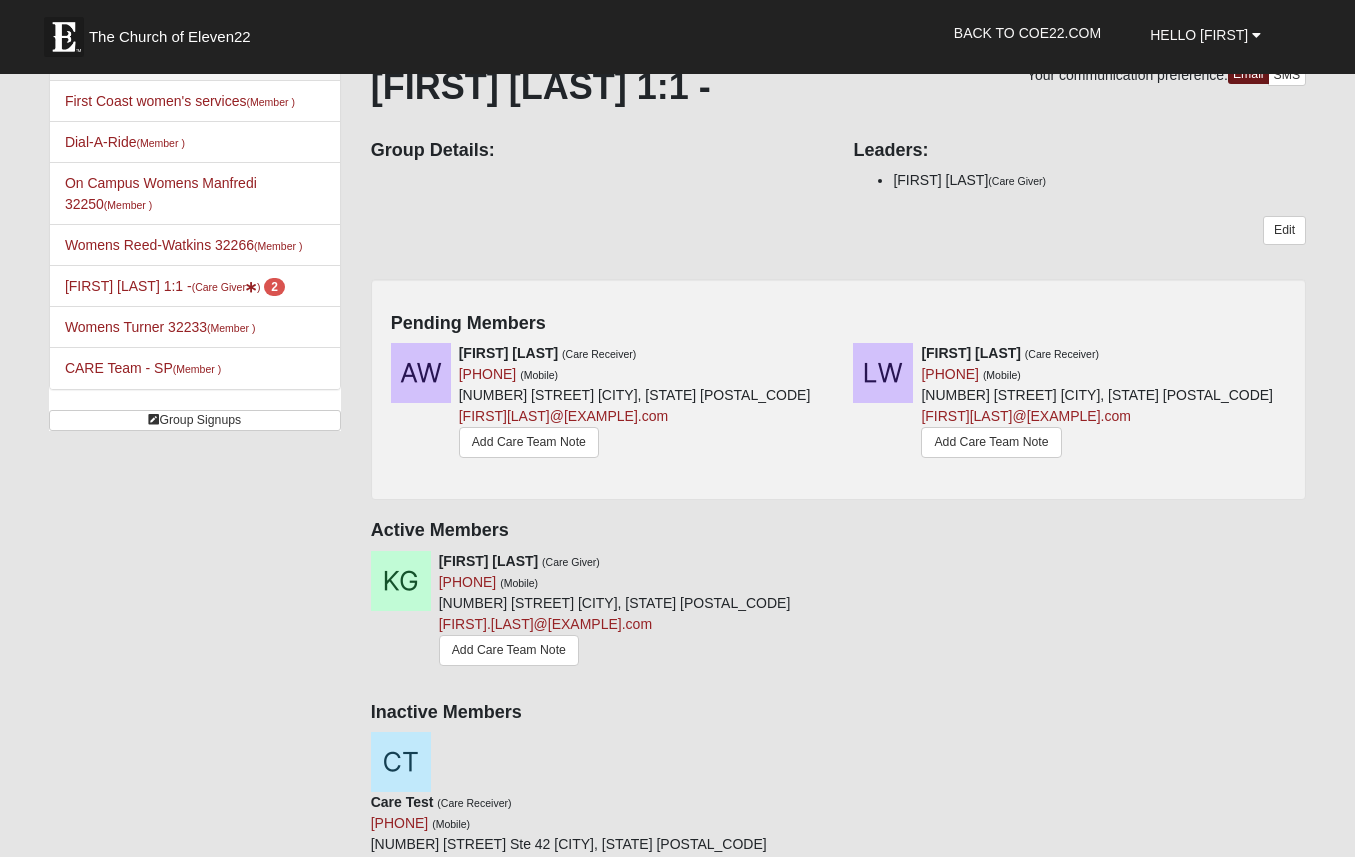 scroll, scrollTop: 0, scrollLeft: 0, axis: both 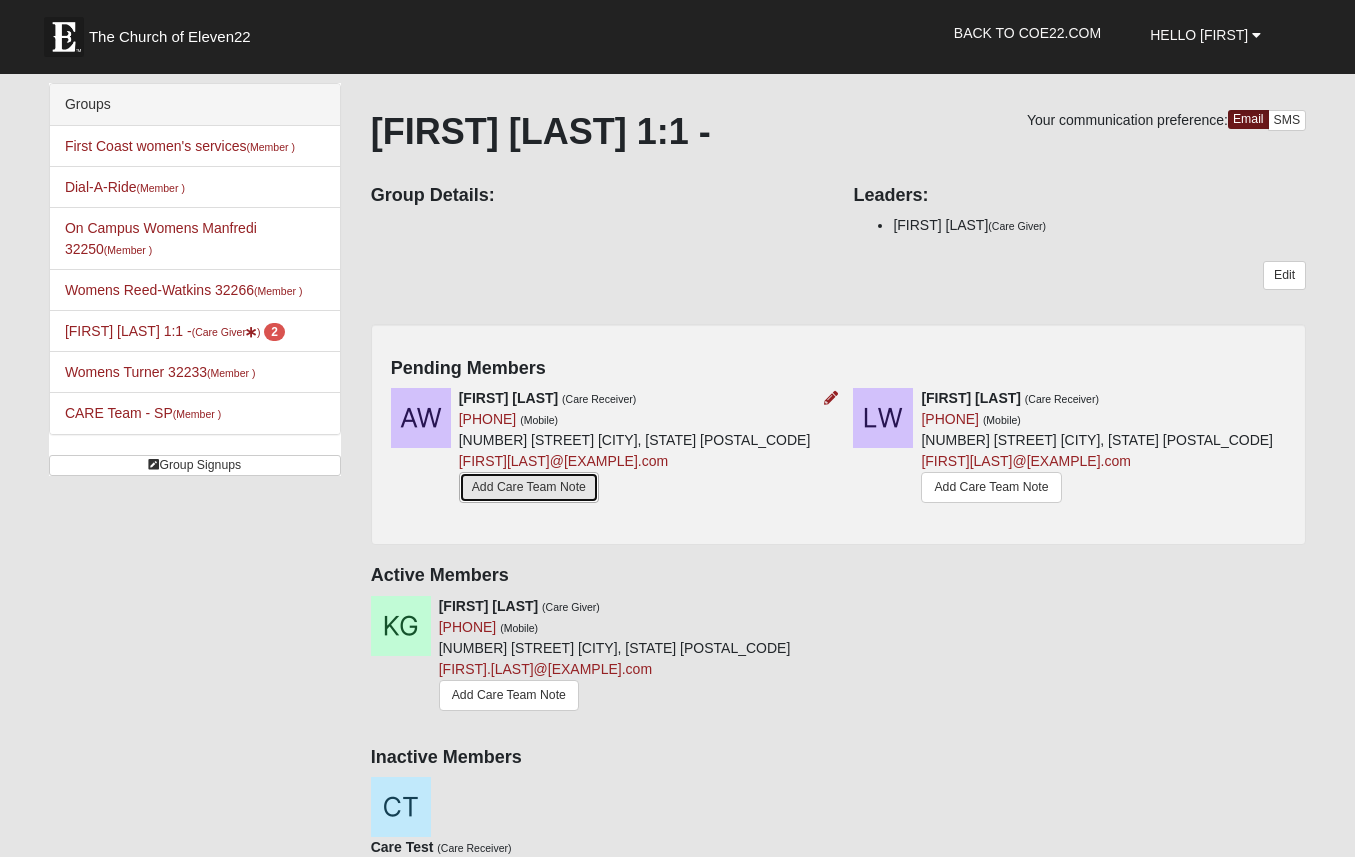 click on "Add Care Team Note" at bounding box center [529, 487] 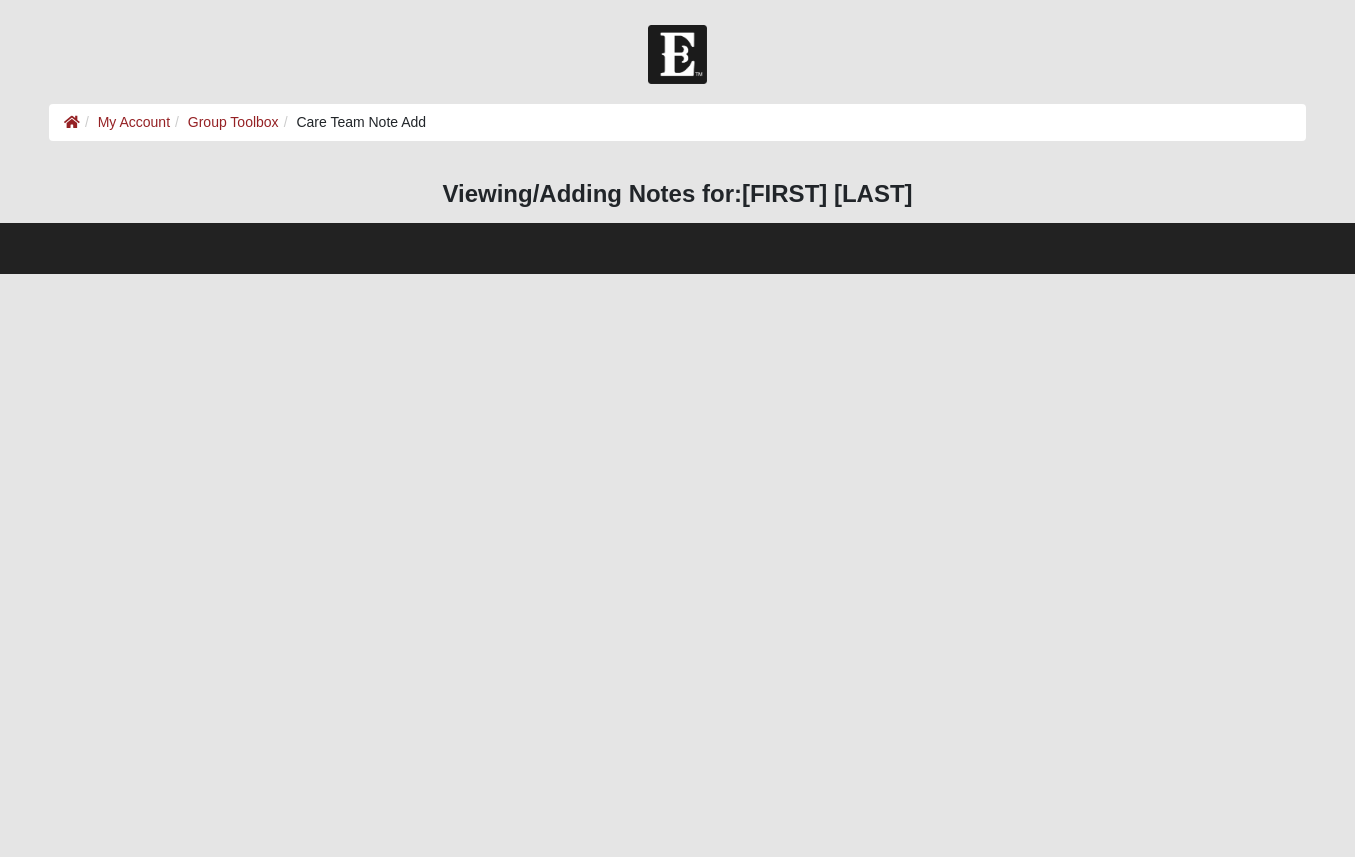 scroll, scrollTop: 0, scrollLeft: 0, axis: both 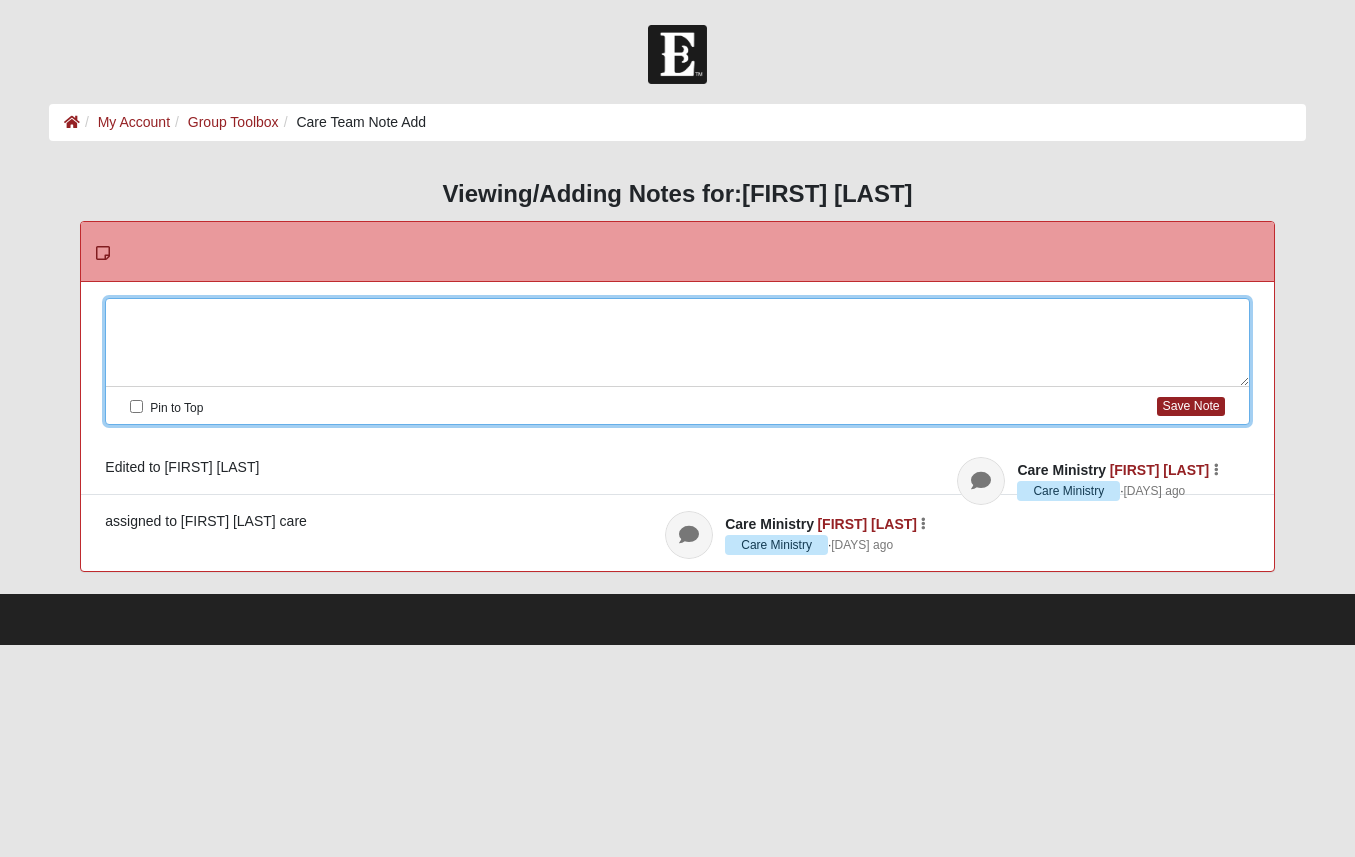 click at bounding box center (677, 343) 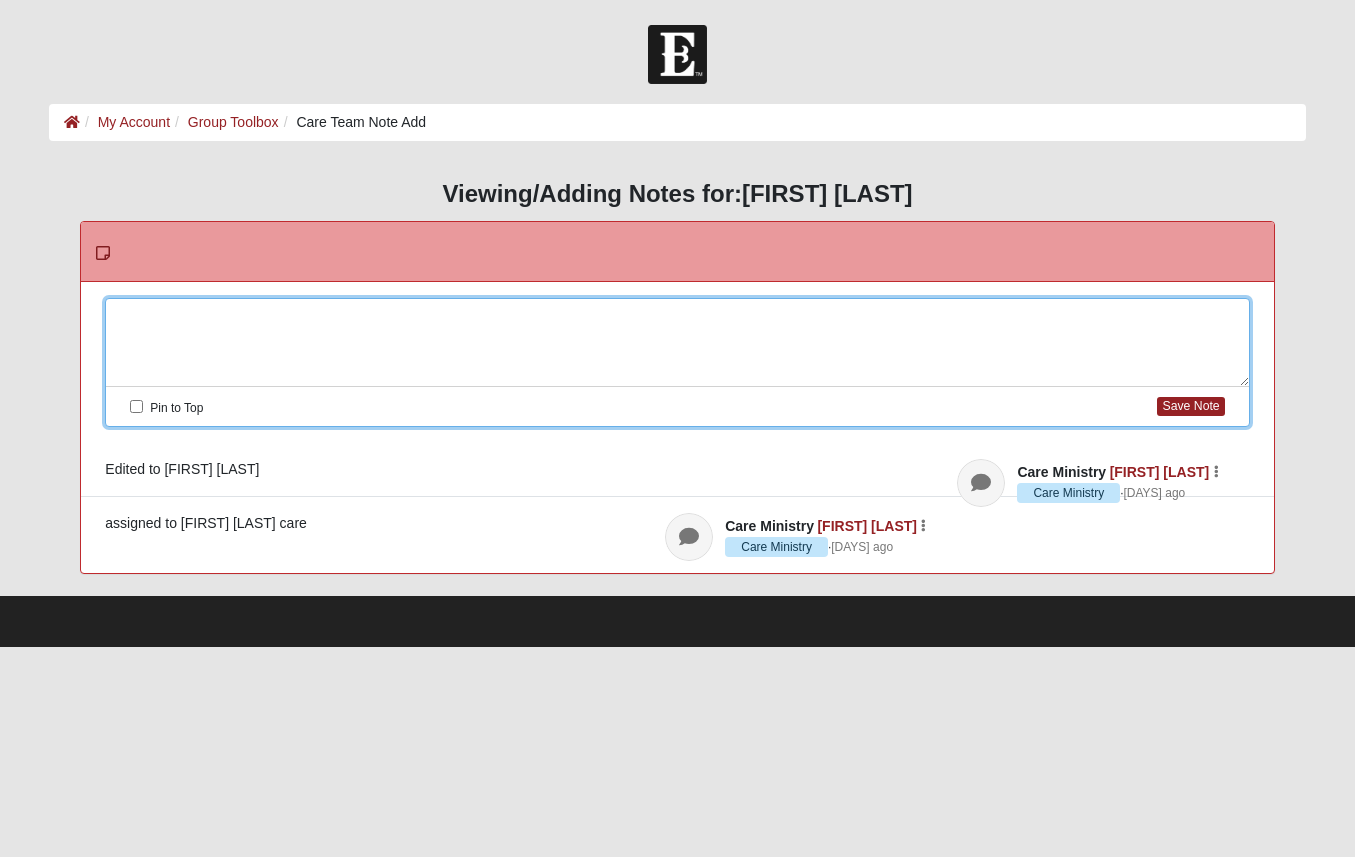 type 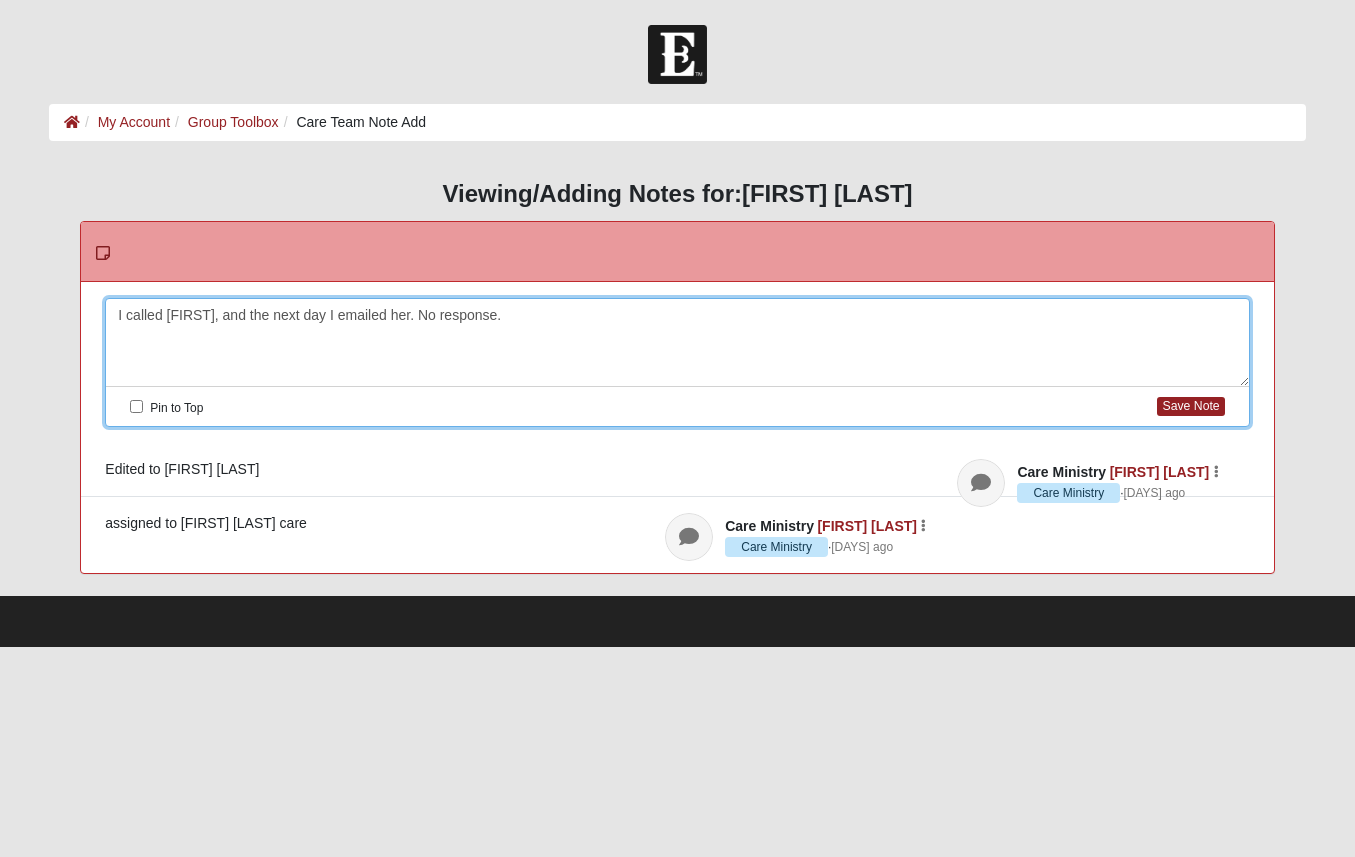 click on "I called Angela, and the next day I emailed her. No response." at bounding box center (677, 343) 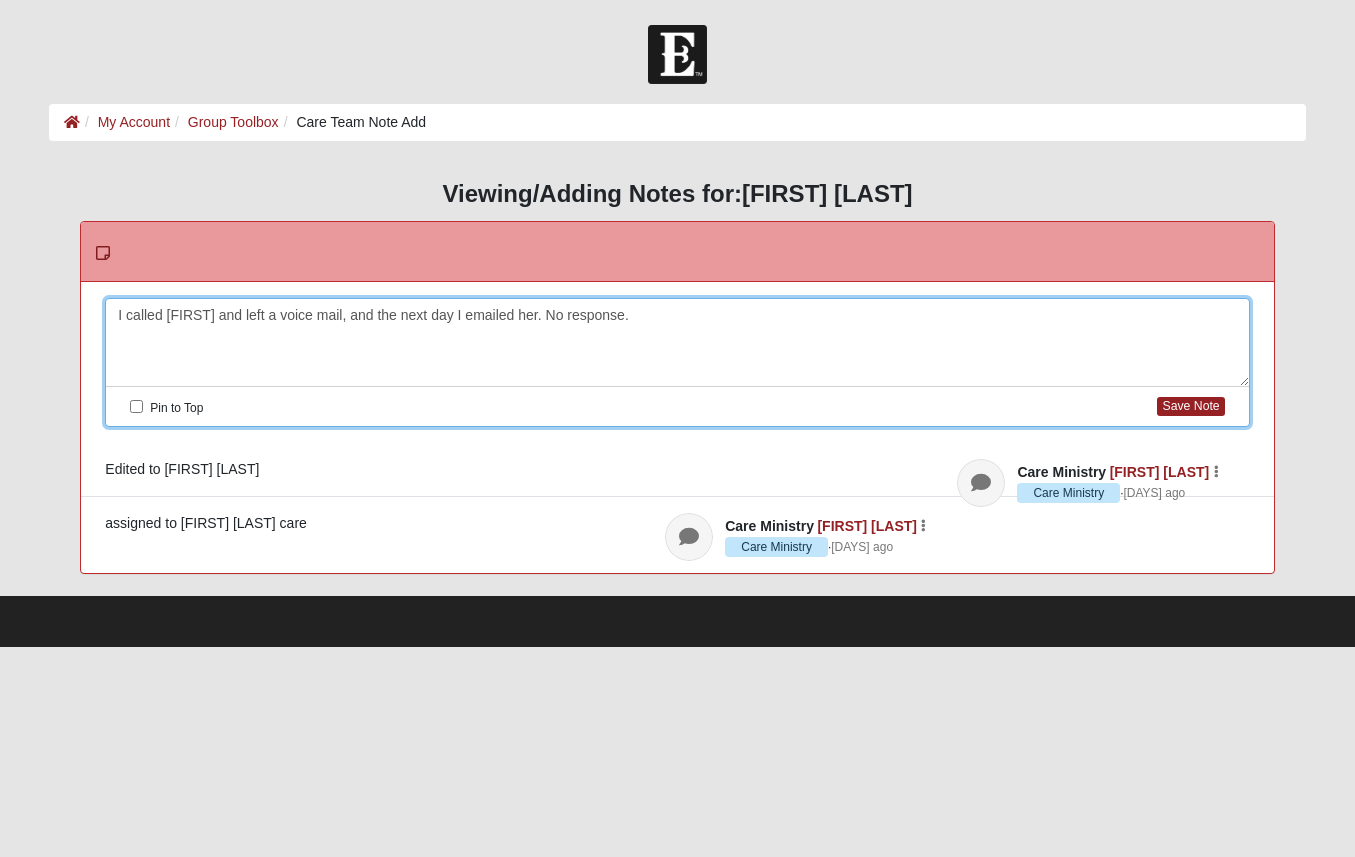 click on "I called Angela and left a voice mail, and the next day I emailed her. No response." at bounding box center [677, 343] 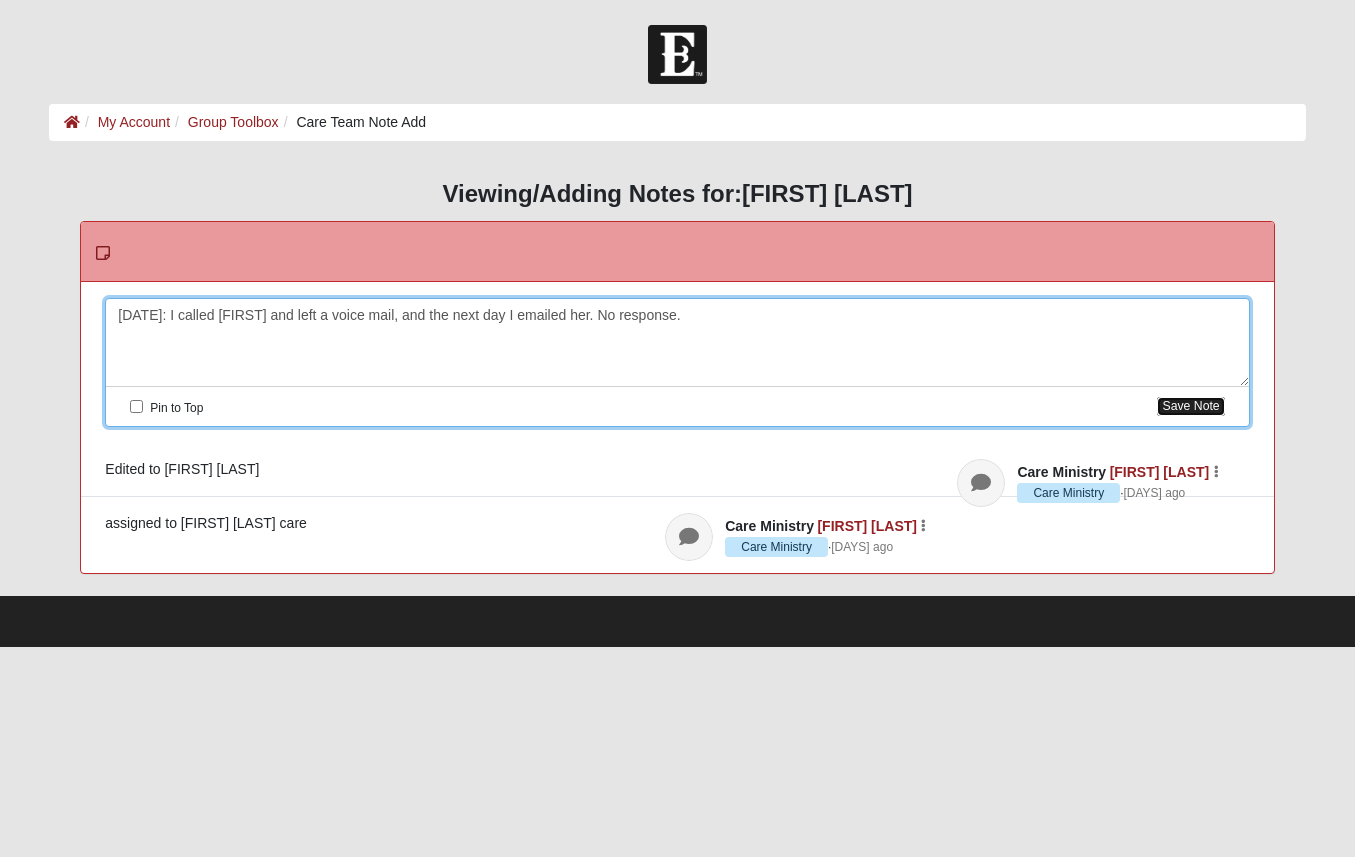 click on "Save Note" at bounding box center (1190, 406) 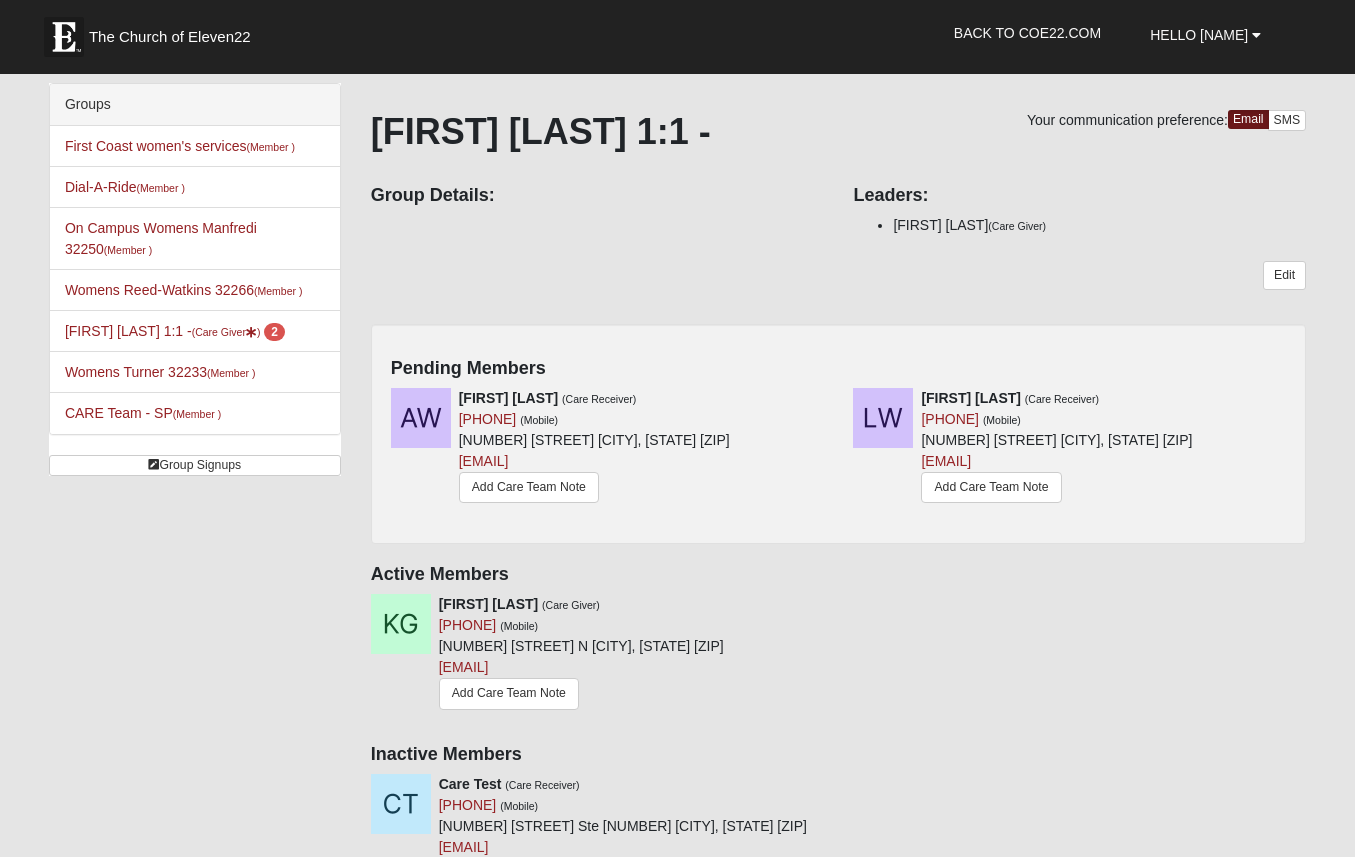 scroll, scrollTop: 0, scrollLeft: 0, axis: both 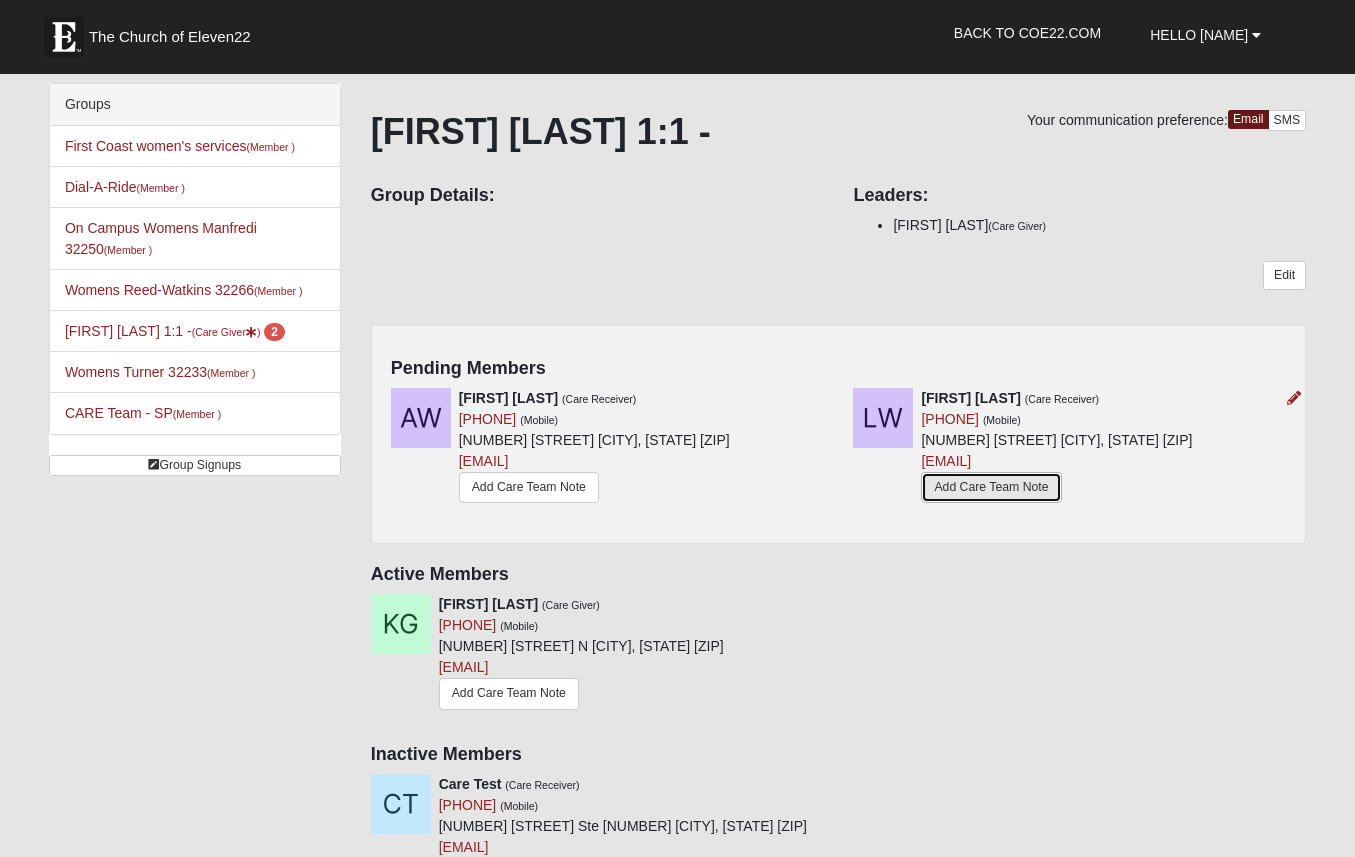 click on "Add Care Team Note" at bounding box center (991, 487) 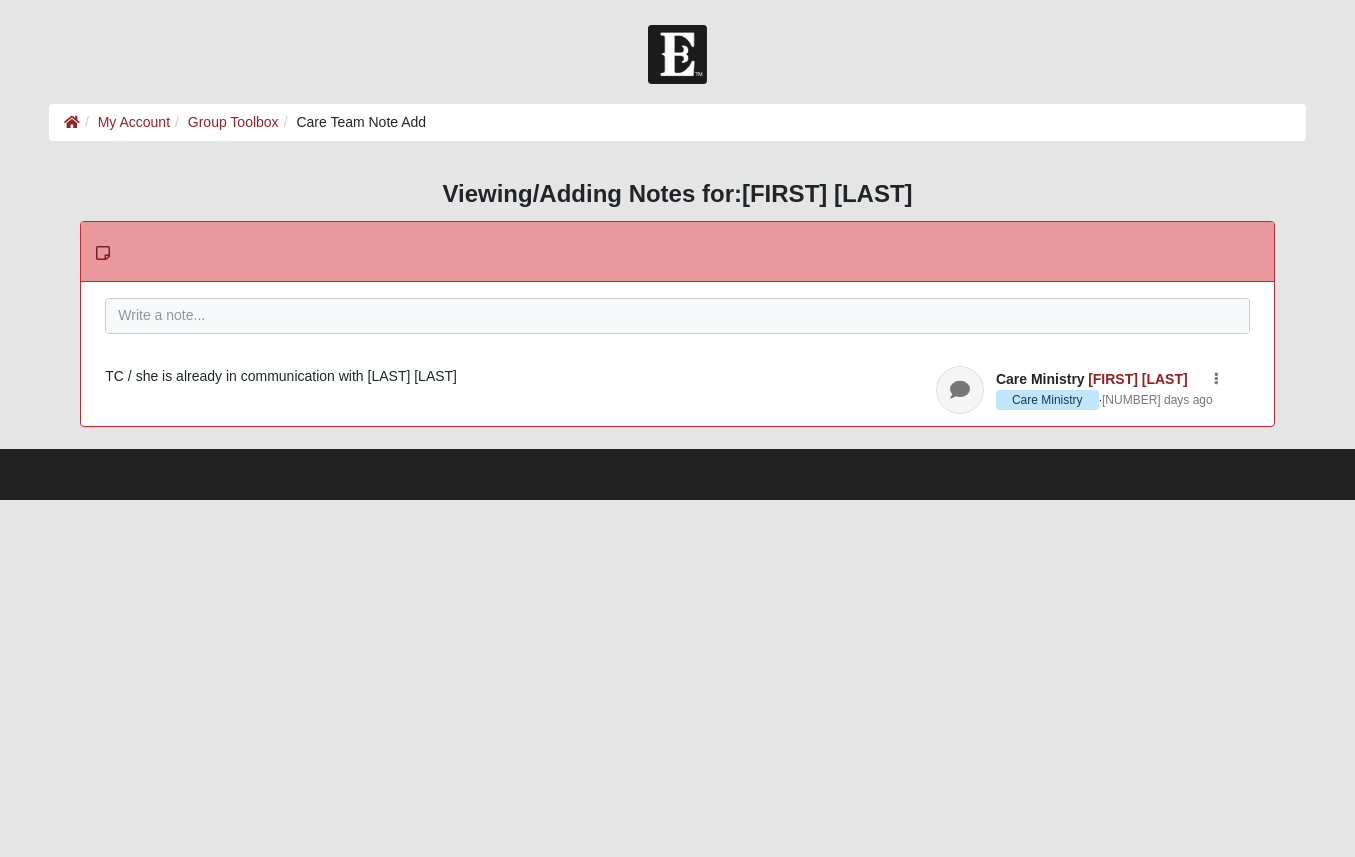 scroll, scrollTop: 0, scrollLeft: 0, axis: both 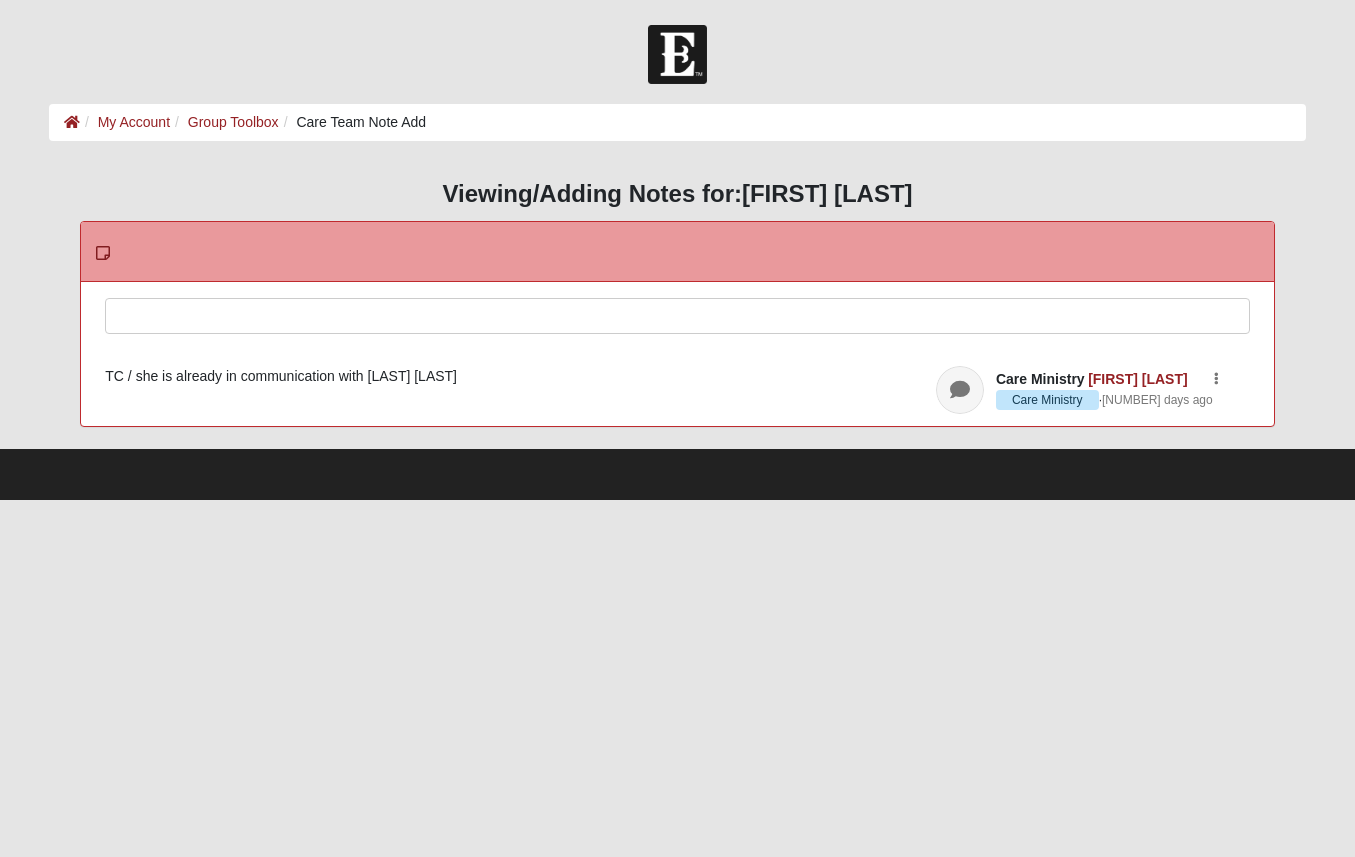 click at bounding box center (677, 343) 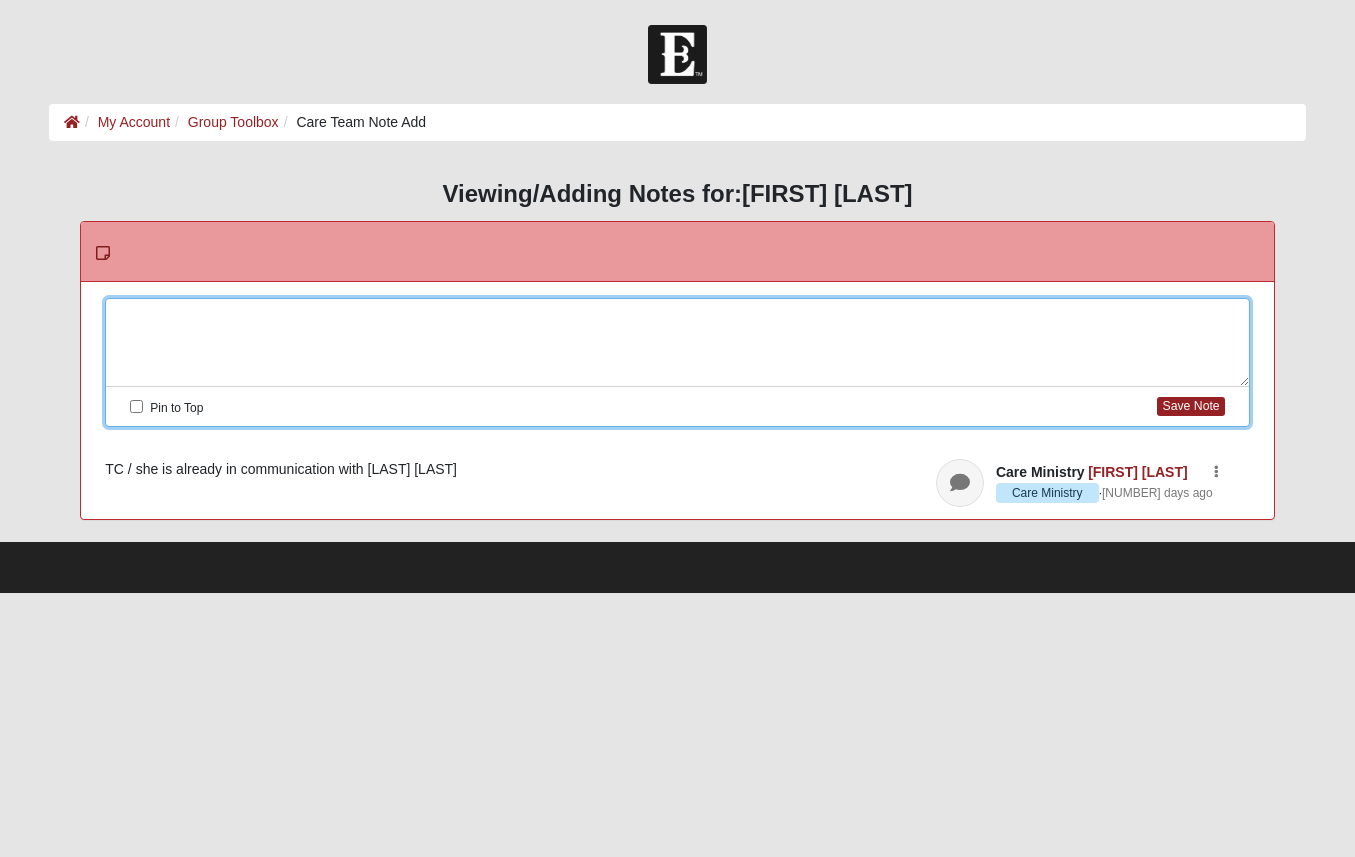 type 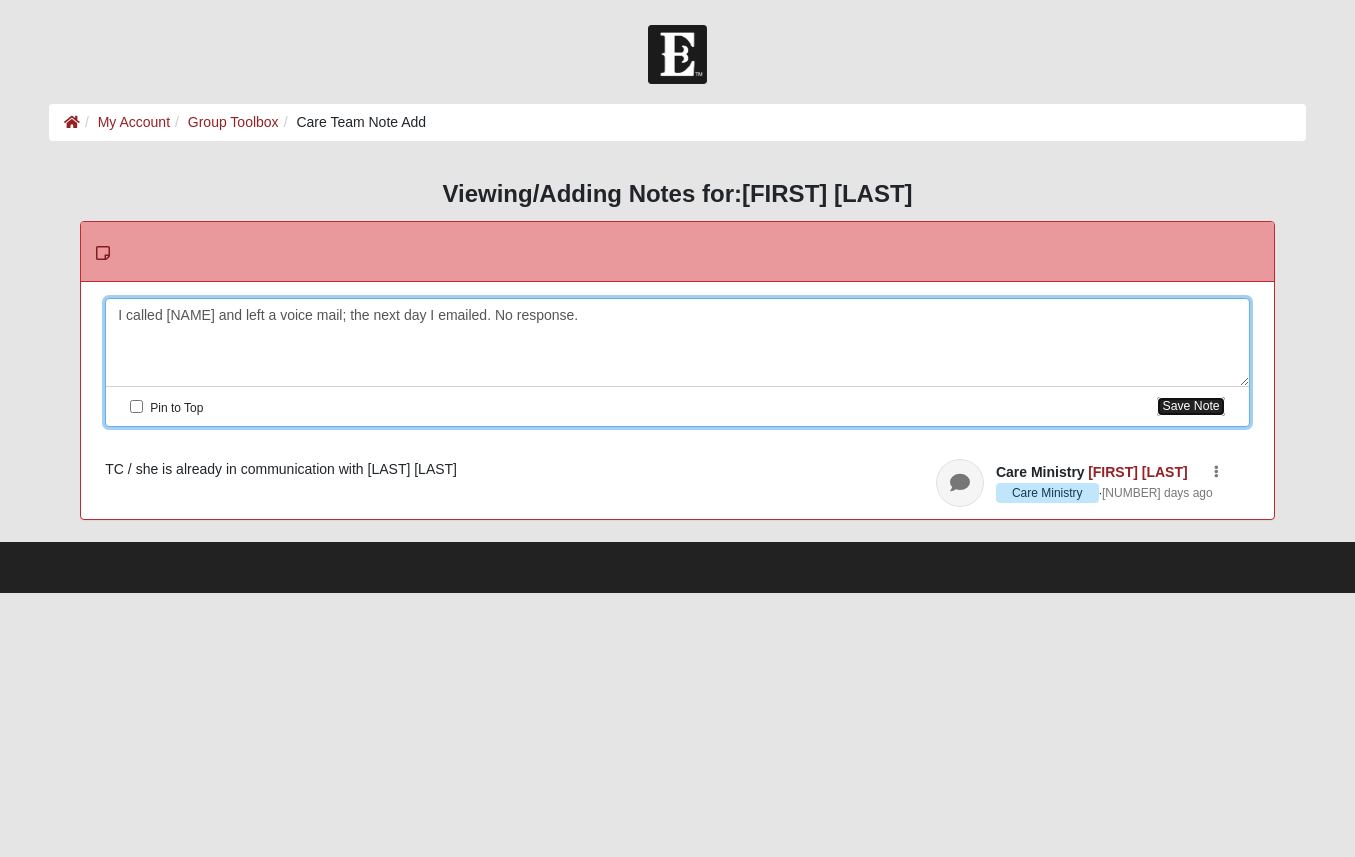 click on "Save Note" at bounding box center (1190, 406) 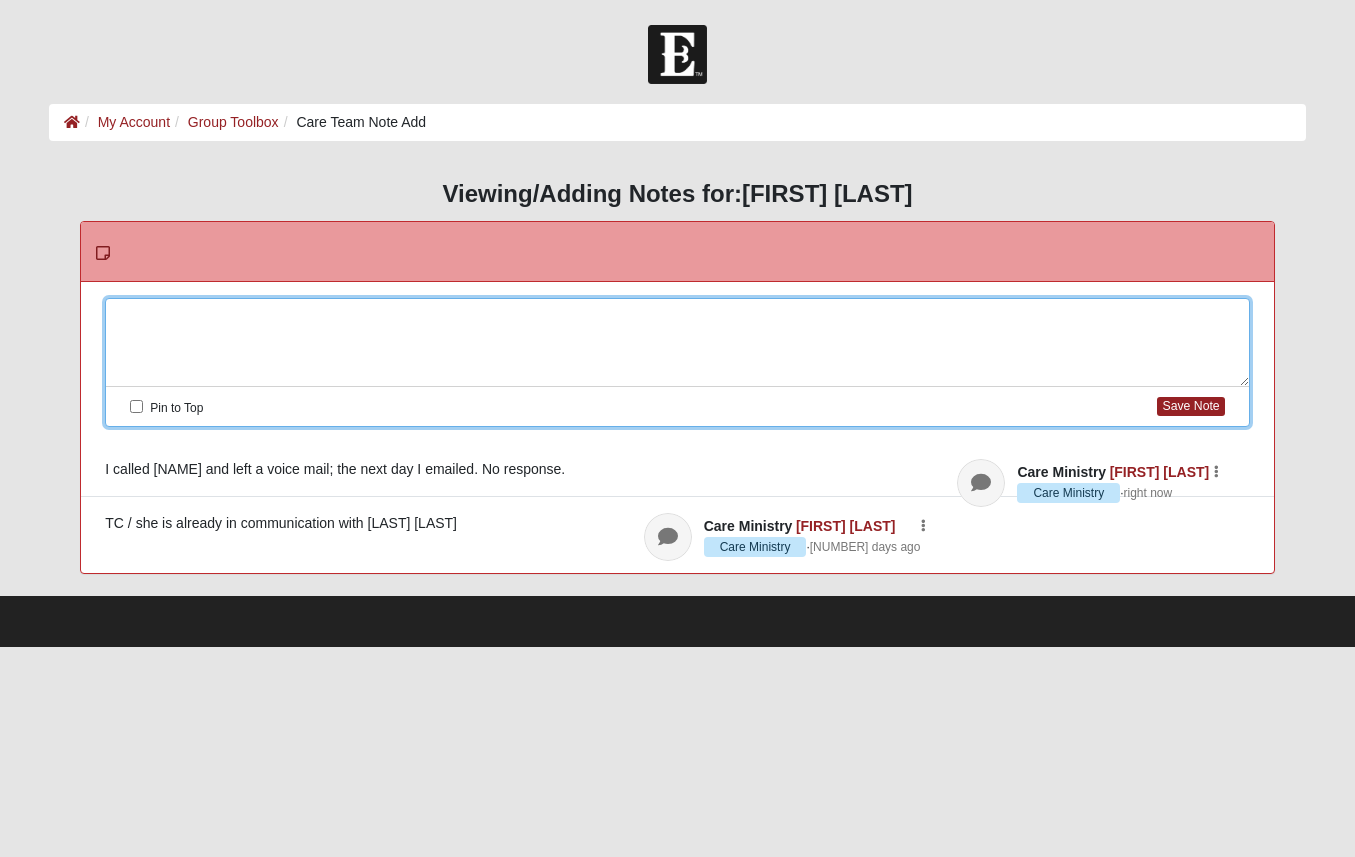 click at bounding box center (677, 343) 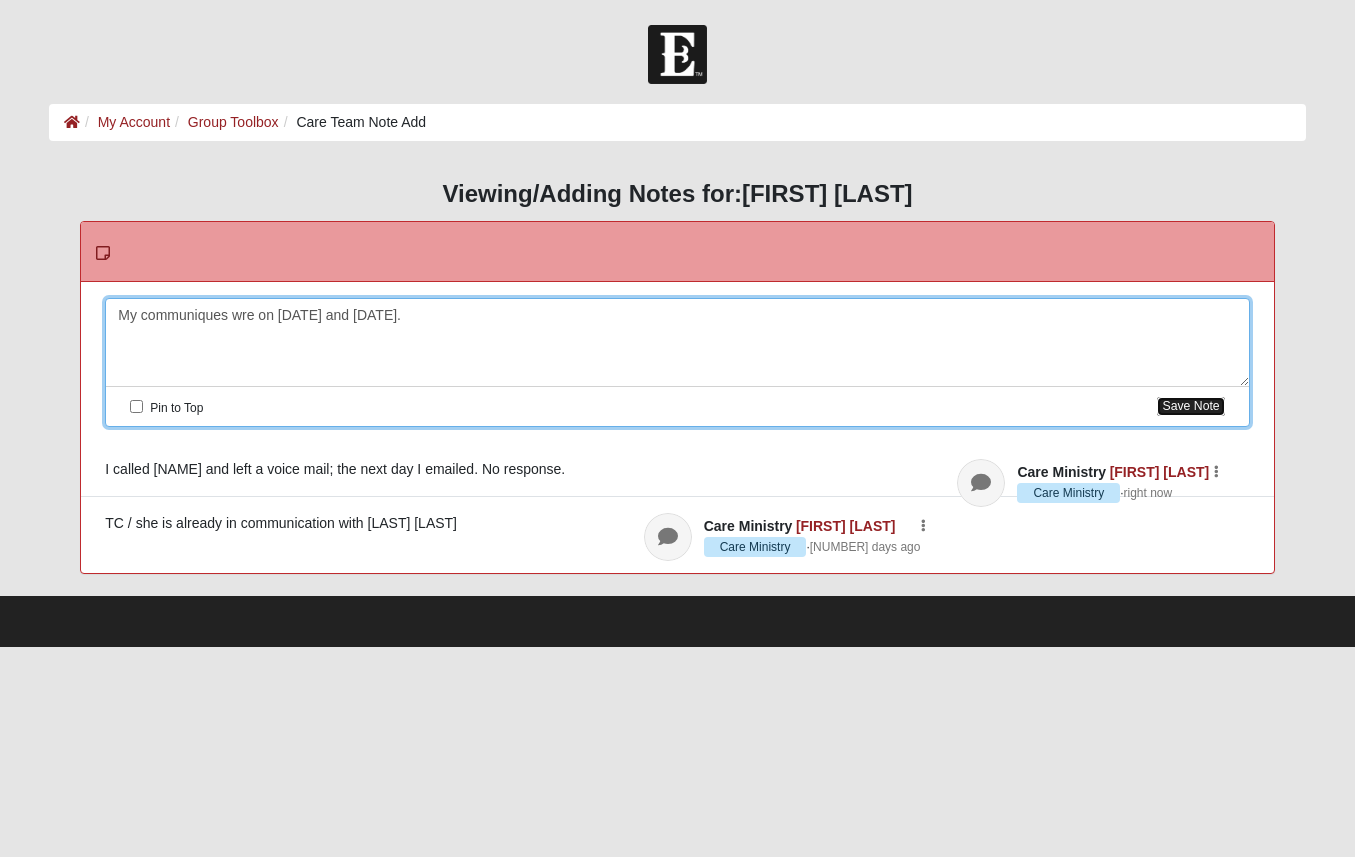 click on "Save Note" at bounding box center (1190, 406) 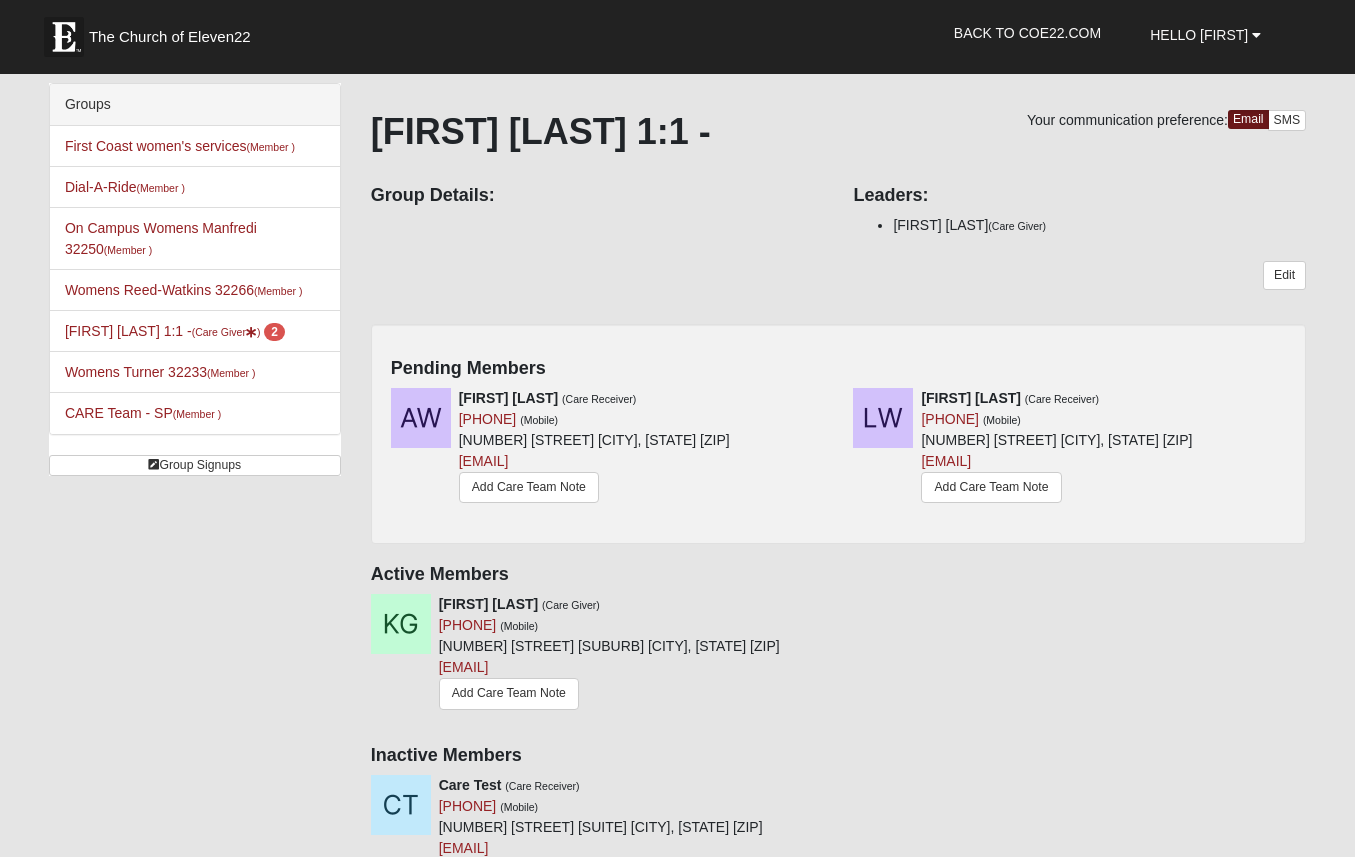 scroll, scrollTop: 0, scrollLeft: 0, axis: both 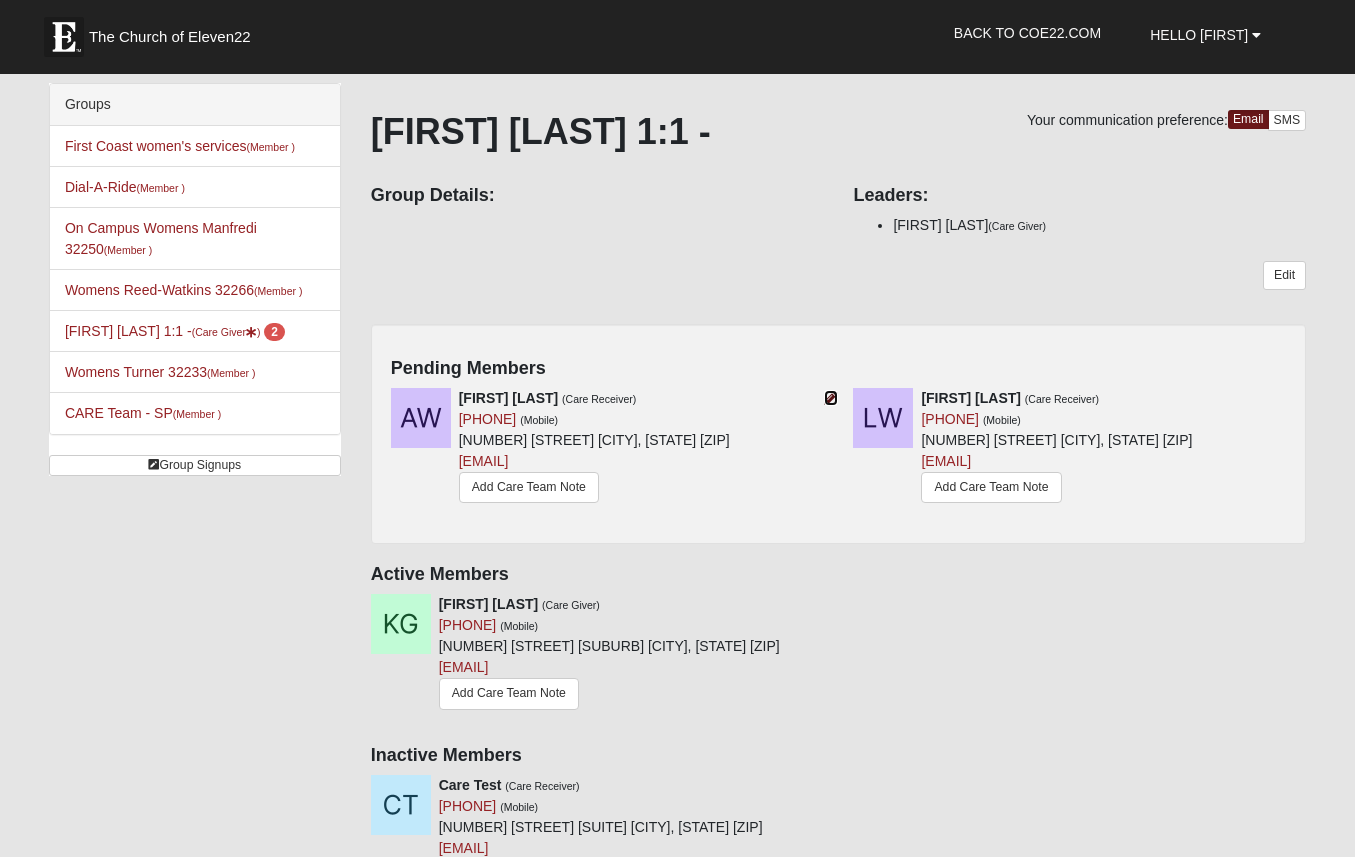 click at bounding box center (831, 398) 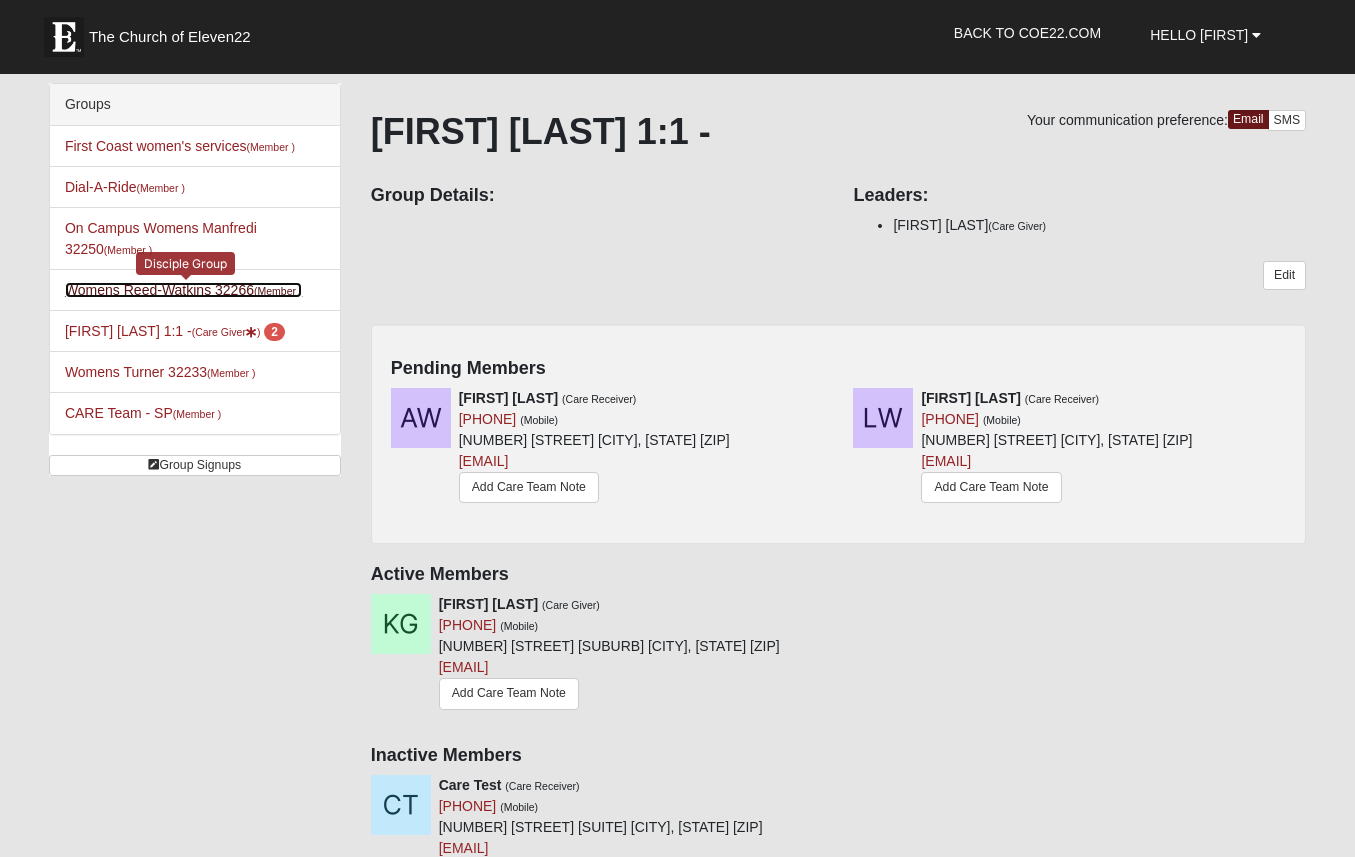 click on "Womens Reed-Watkins [NUMBER] (Member )" at bounding box center [184, 290] 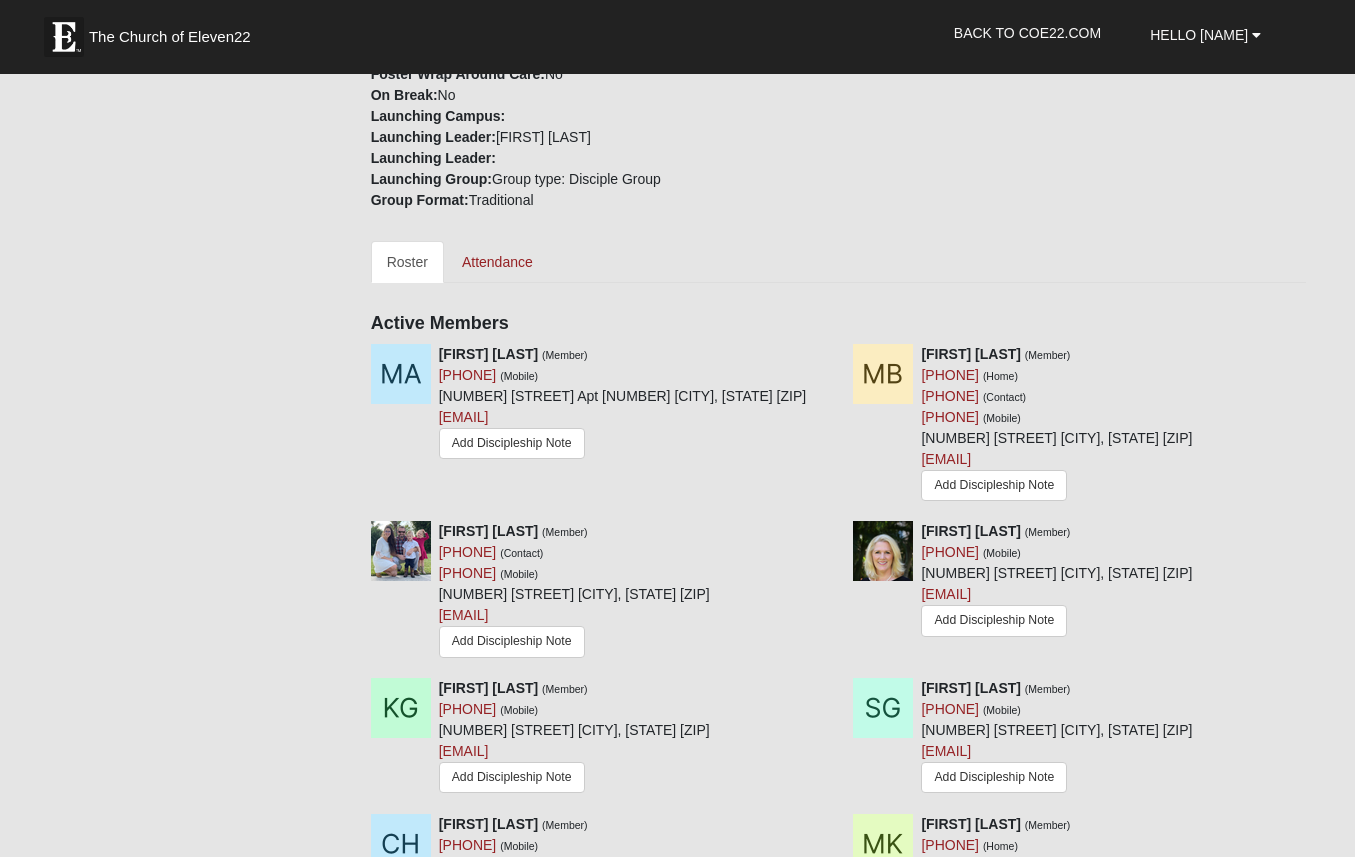 scroll, scrollTop: 0, scrollLeft: 0, axis: both 